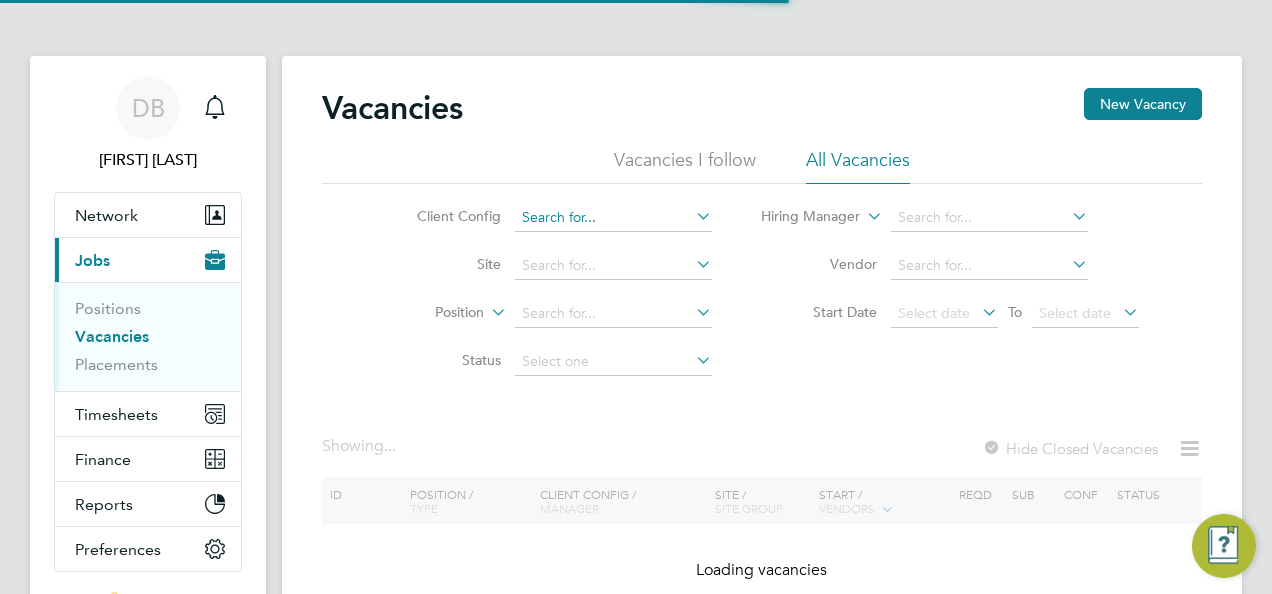 scroll, scrollTop: 0, scrollLeft: 0, axis: both 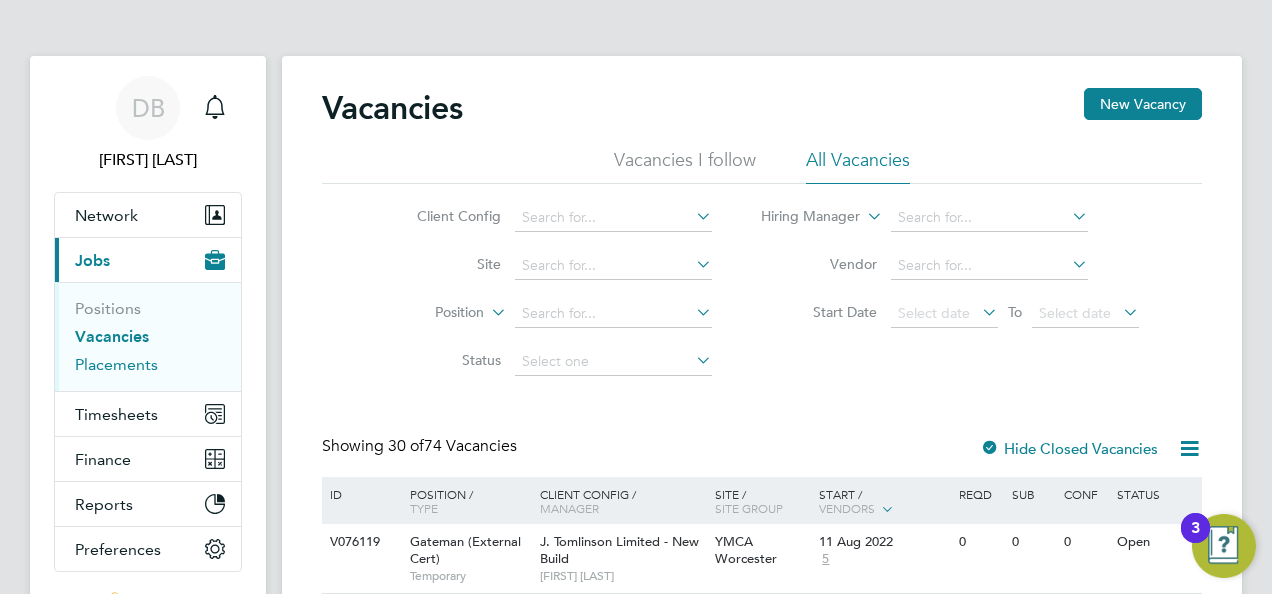 click on "Placements" at bounding box center [116, 364] 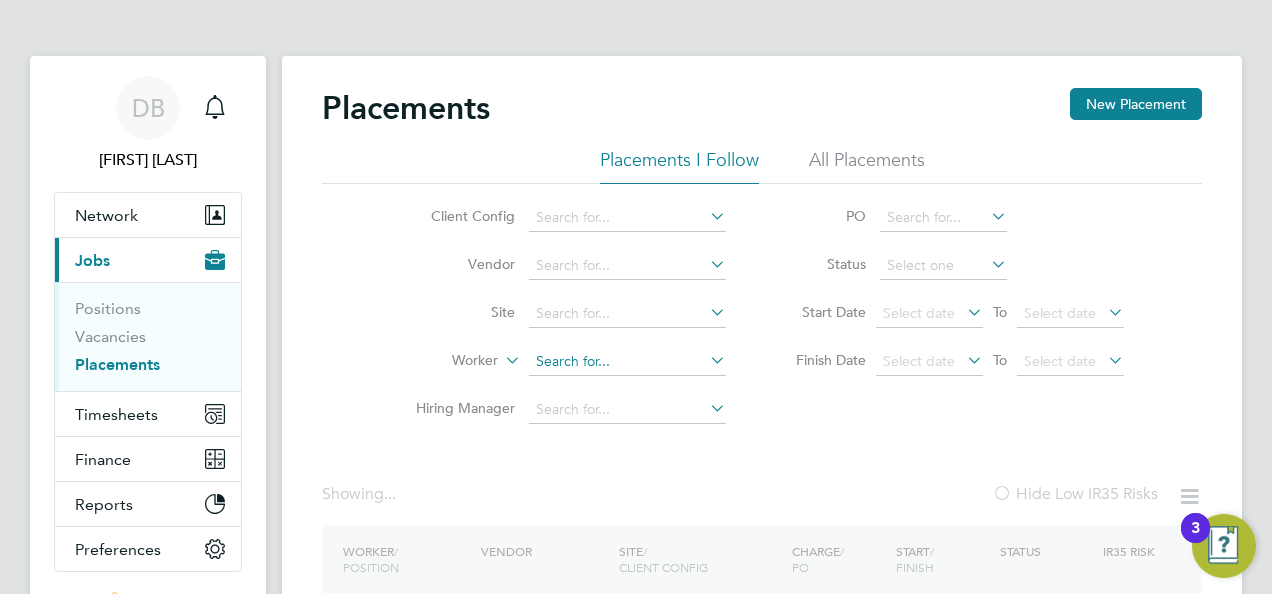 click 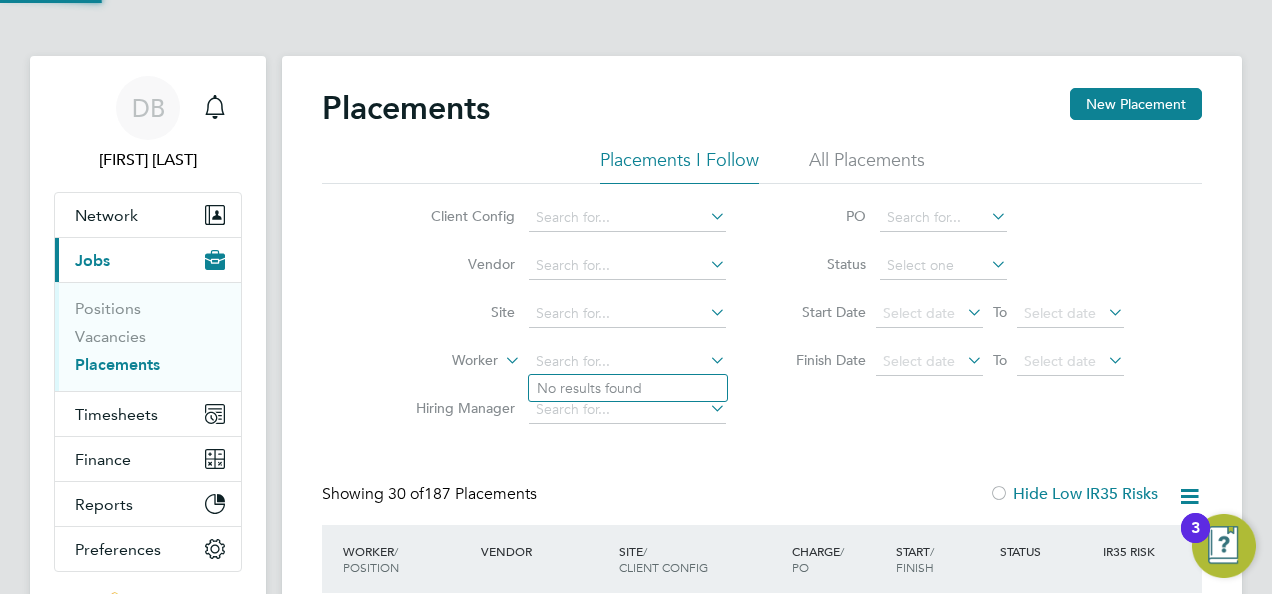 scroll, scrollTop: 10, scrollLeft: 10, axis: both 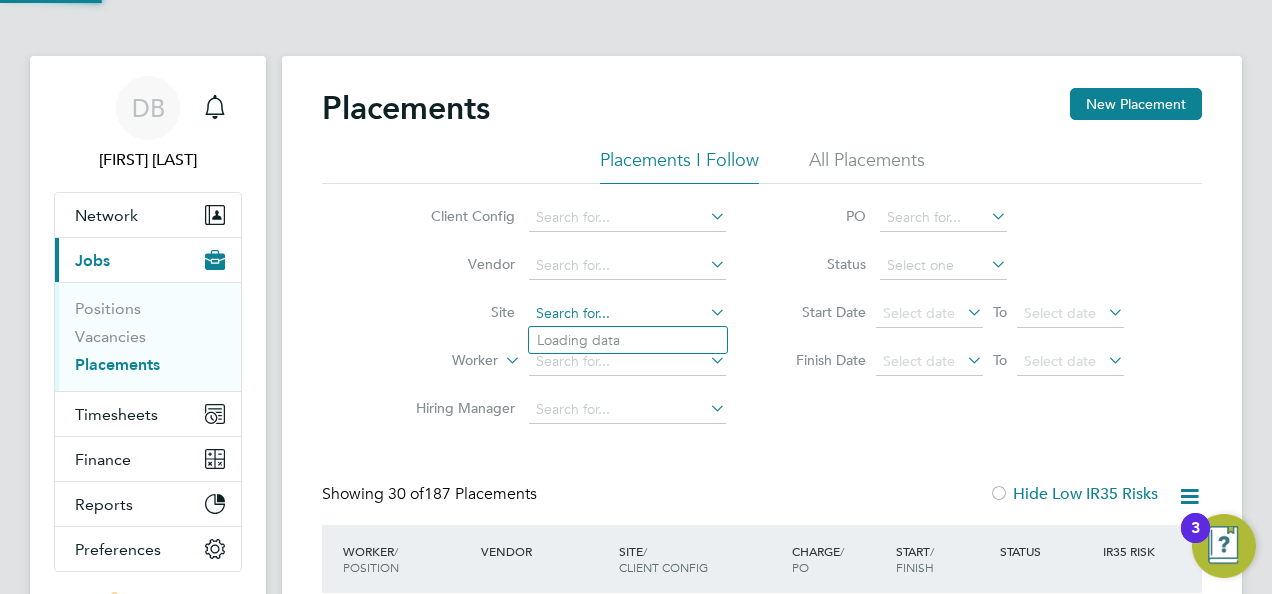 click 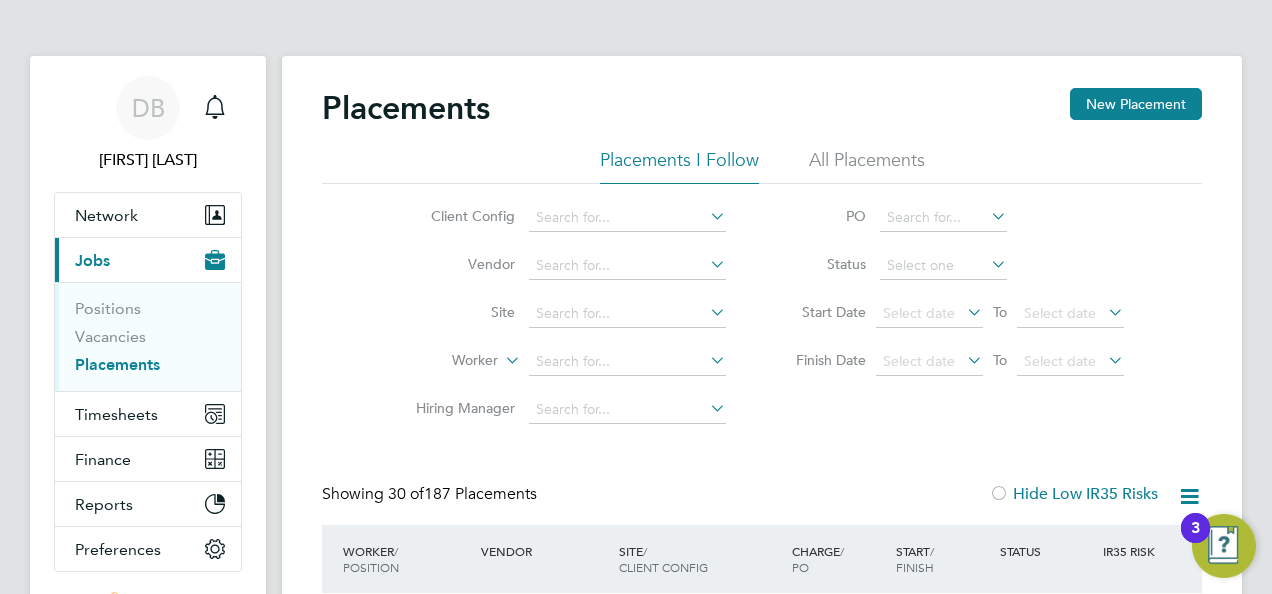type 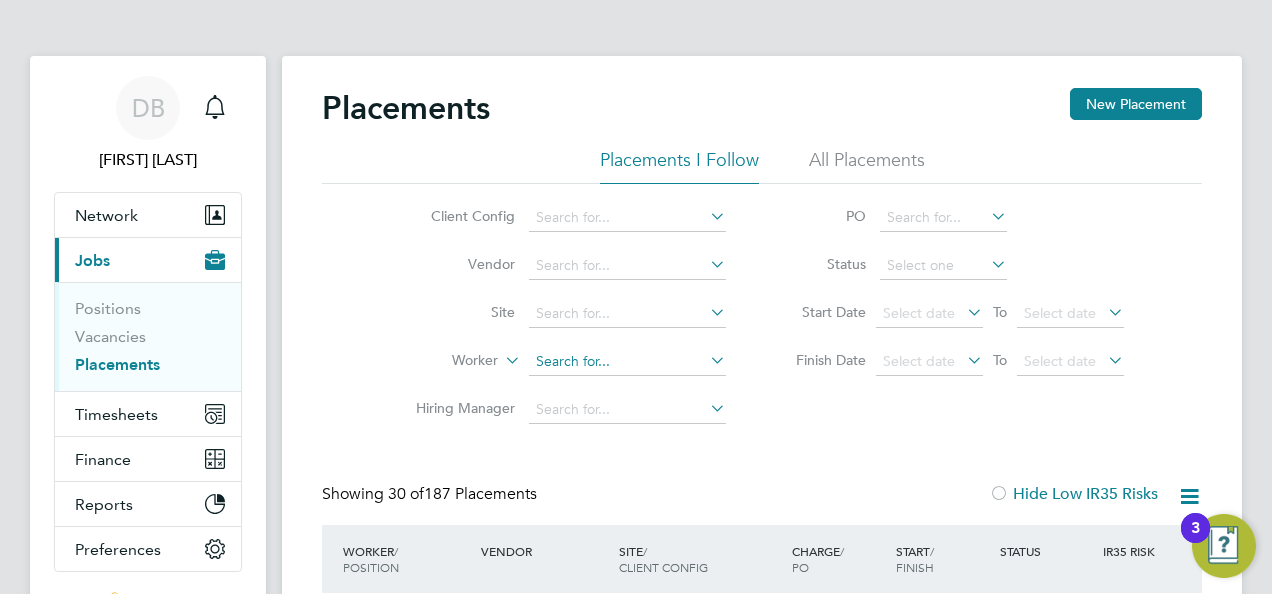 click 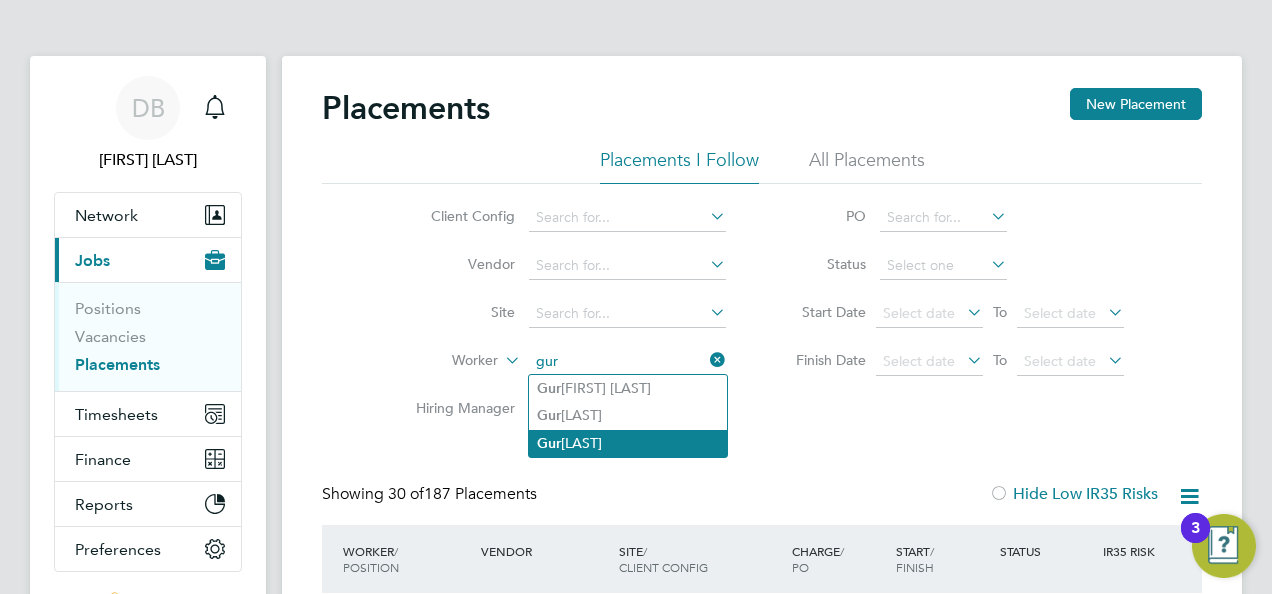 click on "[FIRST] [LAST]" 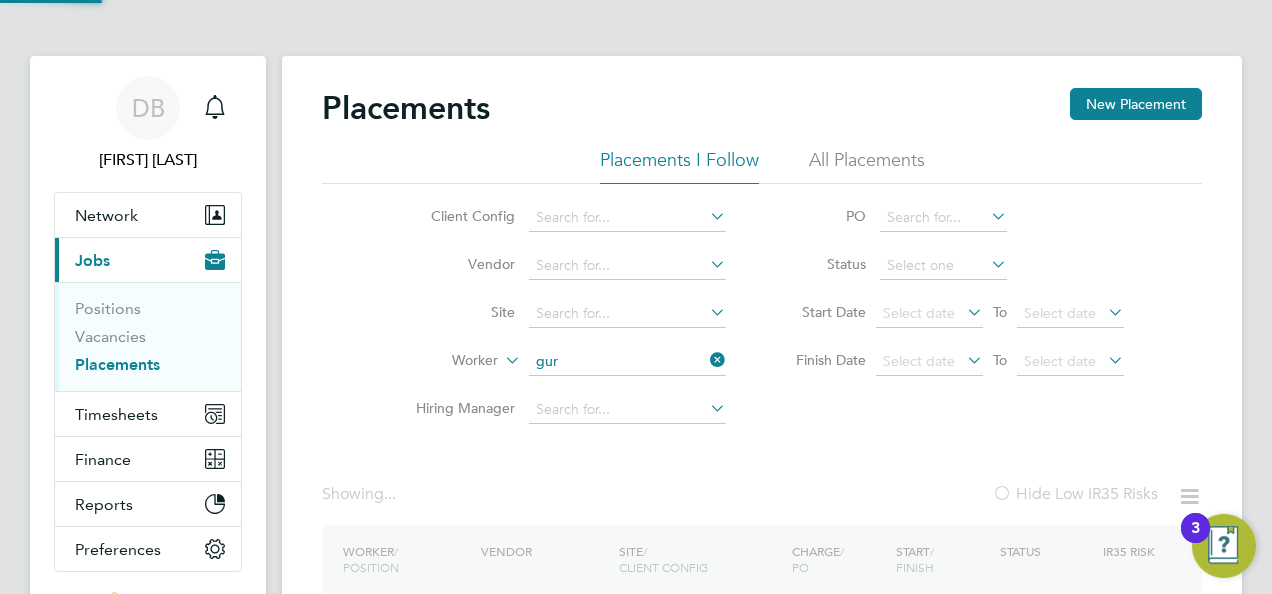 type on "Gurmail Singh" 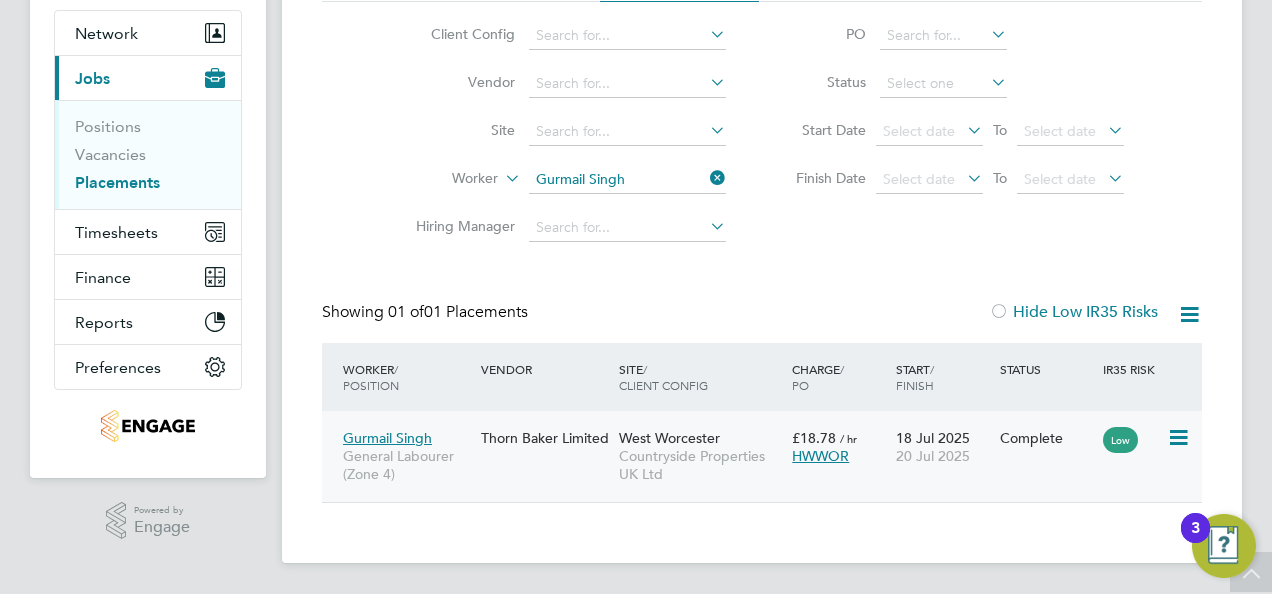 click 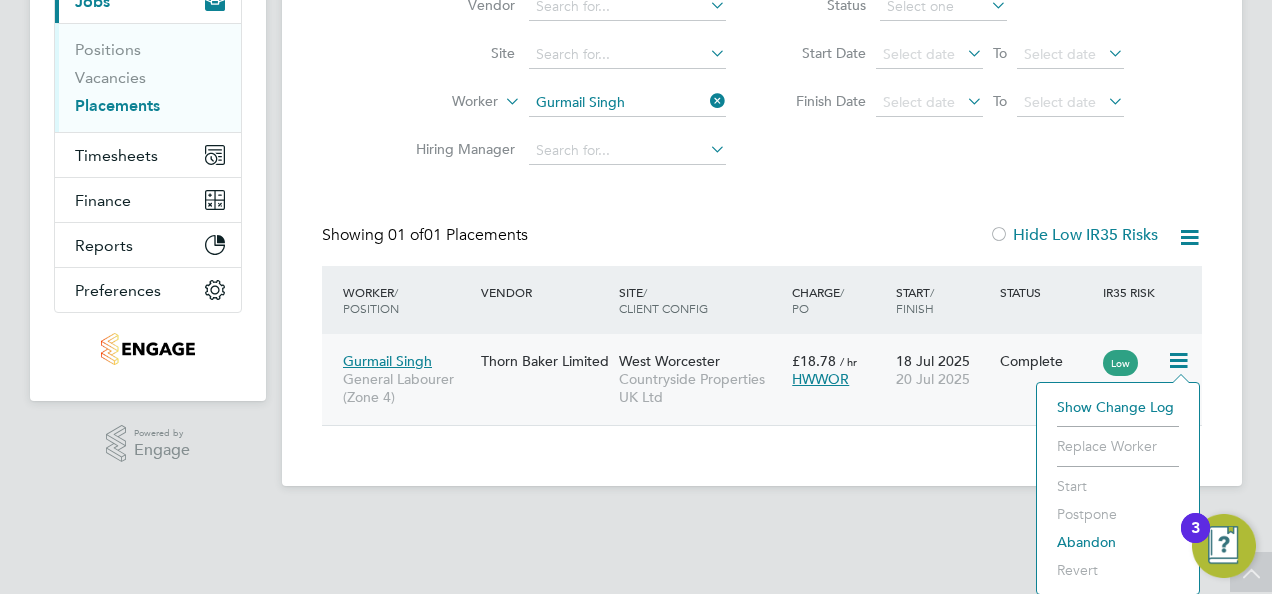 click on "Show change log" 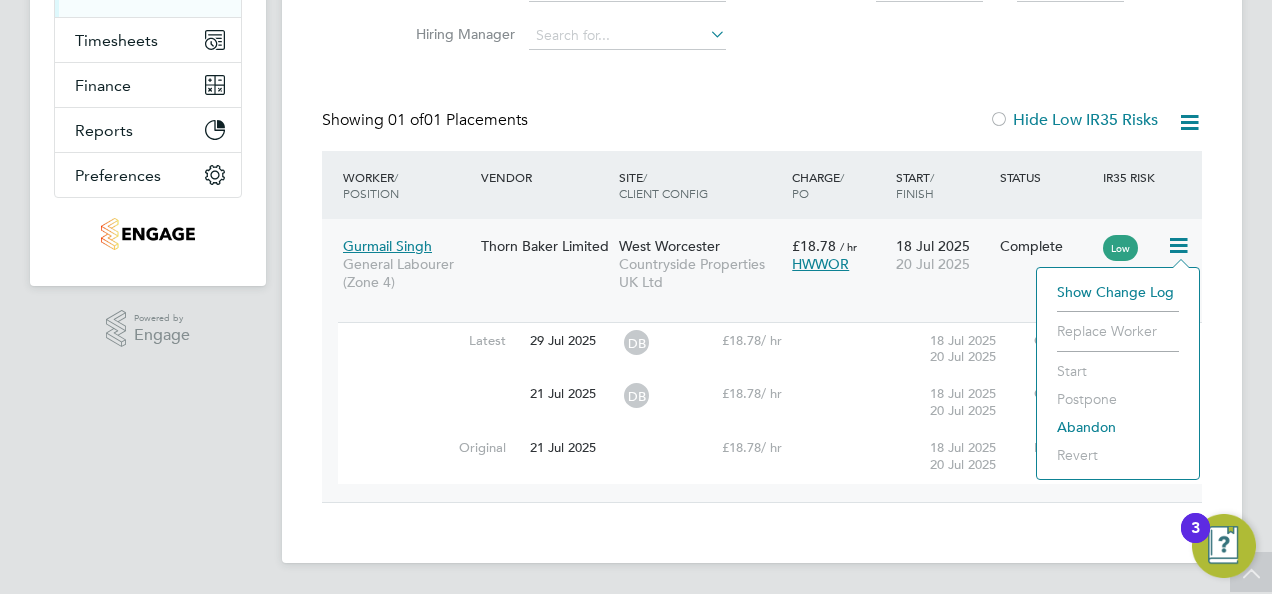 click on "[DD] [MONTH] [YYYY] DB £18.78  / hr [DD] [MONTH] [YYYY] [DD] [MONTH] [YYYY] Complete" 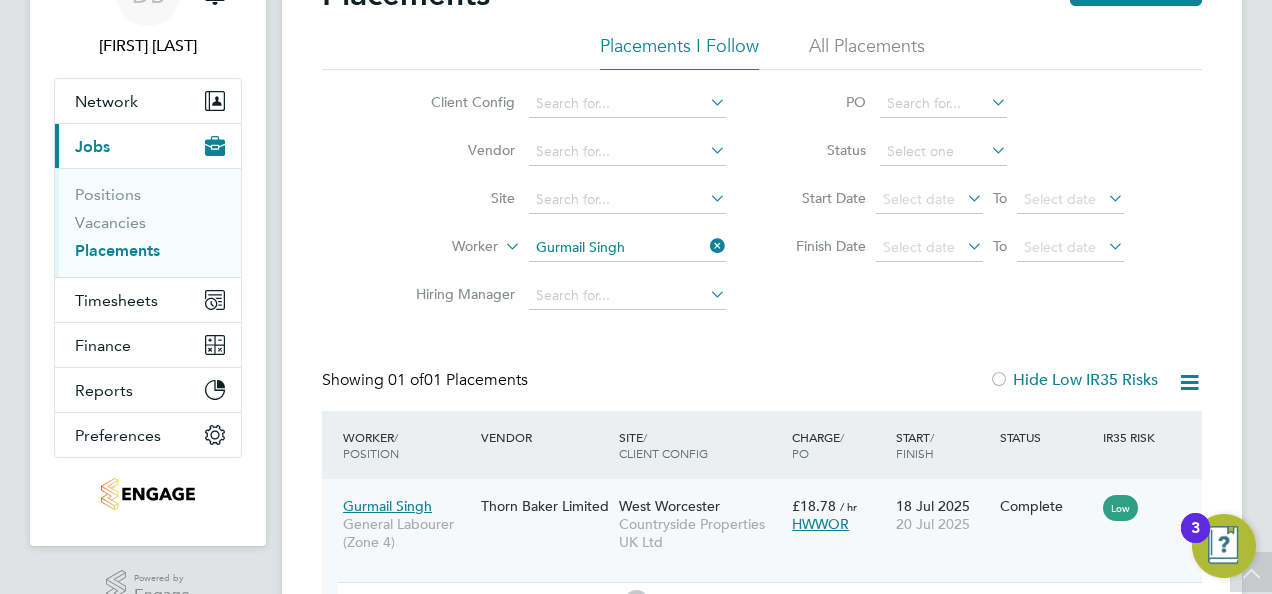 scroll, scrollTop: 74, scrollLeft: 0, axis: vertical 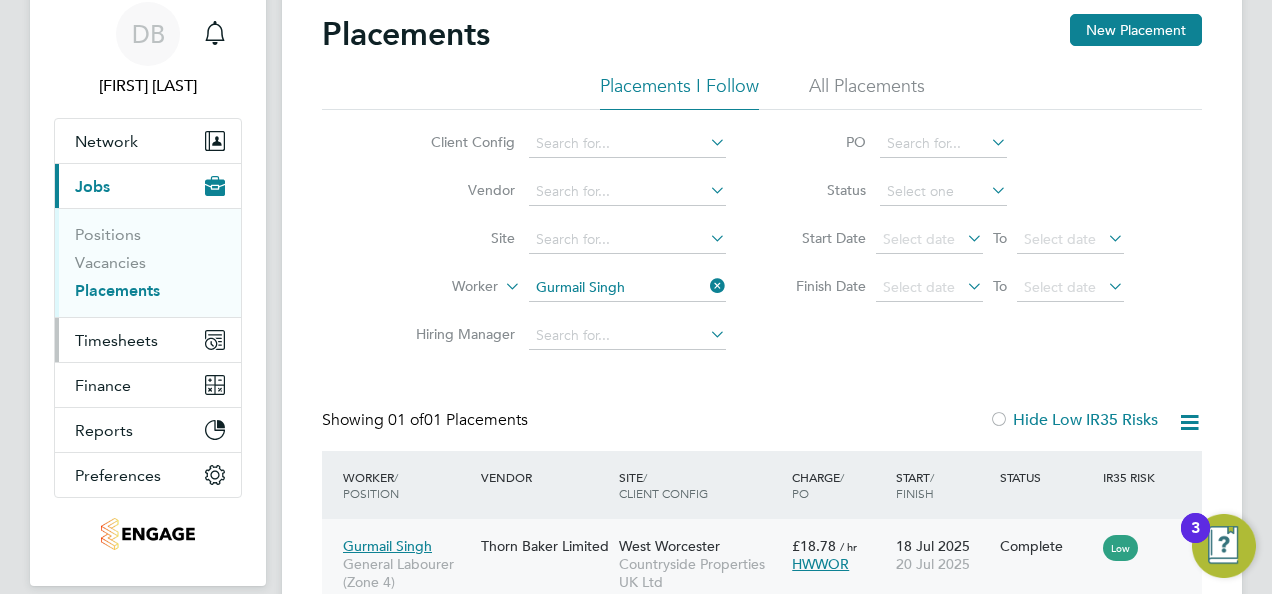 click on "Timesheets" at bounding box center (116, 340) 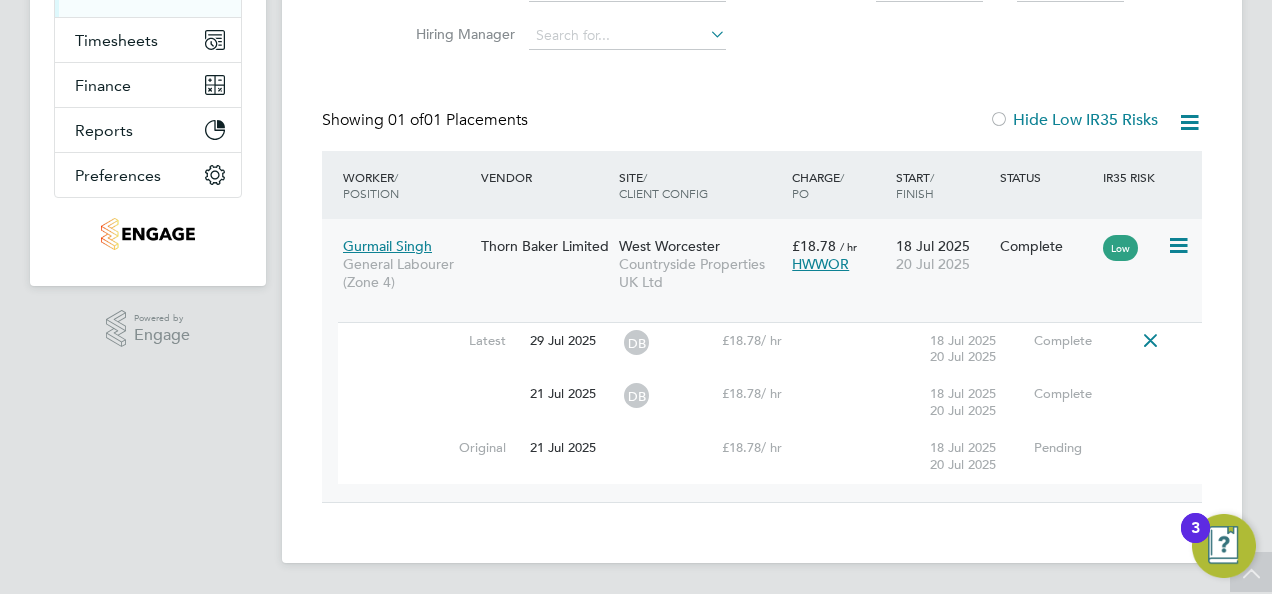 scroll, scrollTop: 174, scrollLeft: 0, axis: vertical 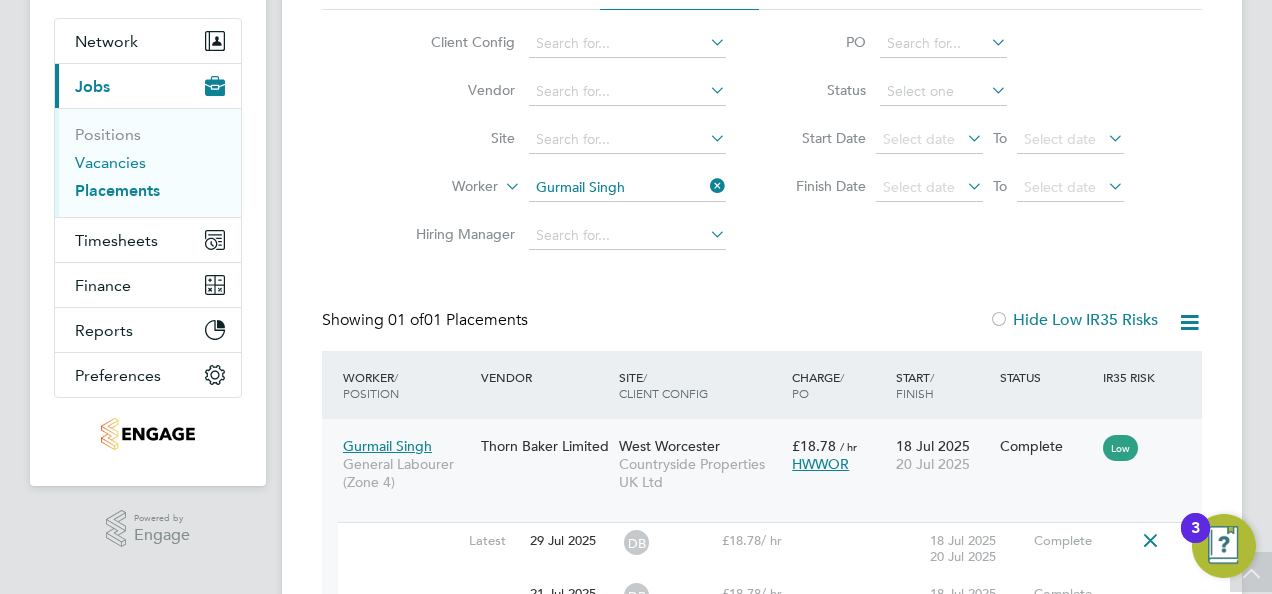 click on "Vacancies" at bounding box center [110, 162] 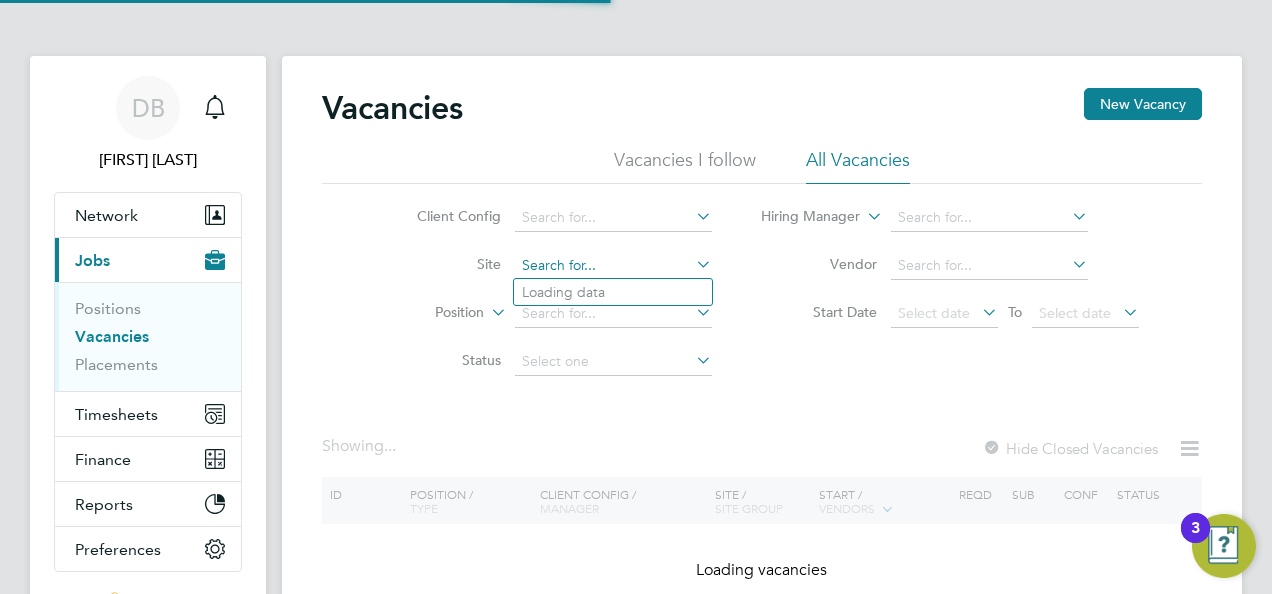 click 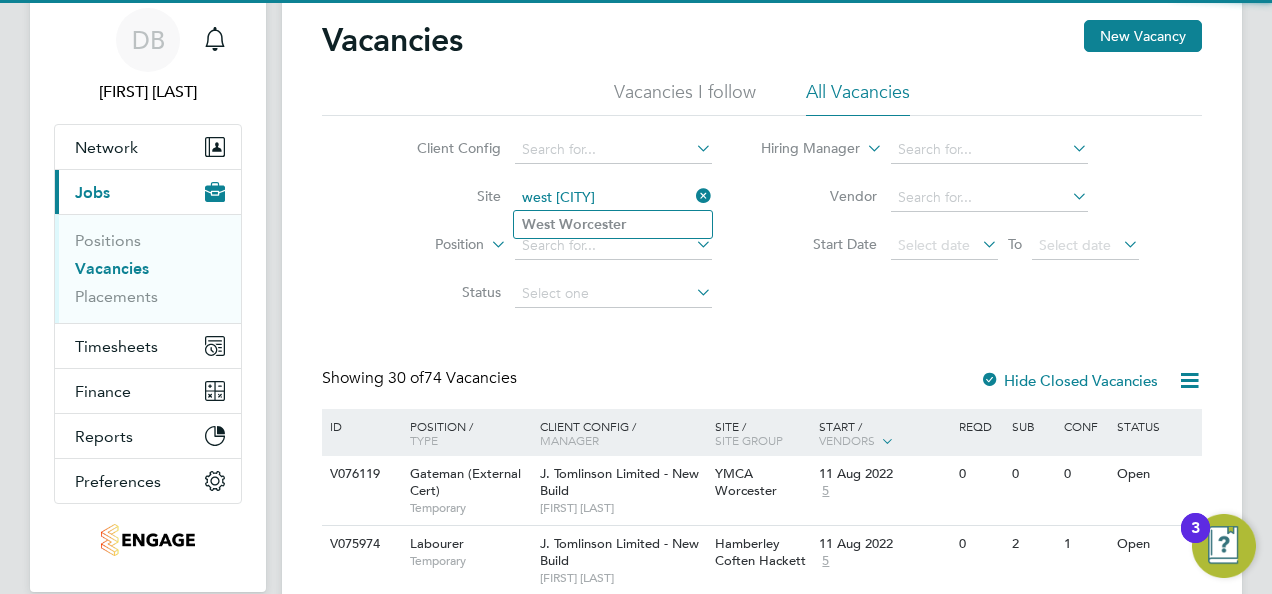 scroll, scrollTop: 100, scrollLeft: 0, axis: vertical 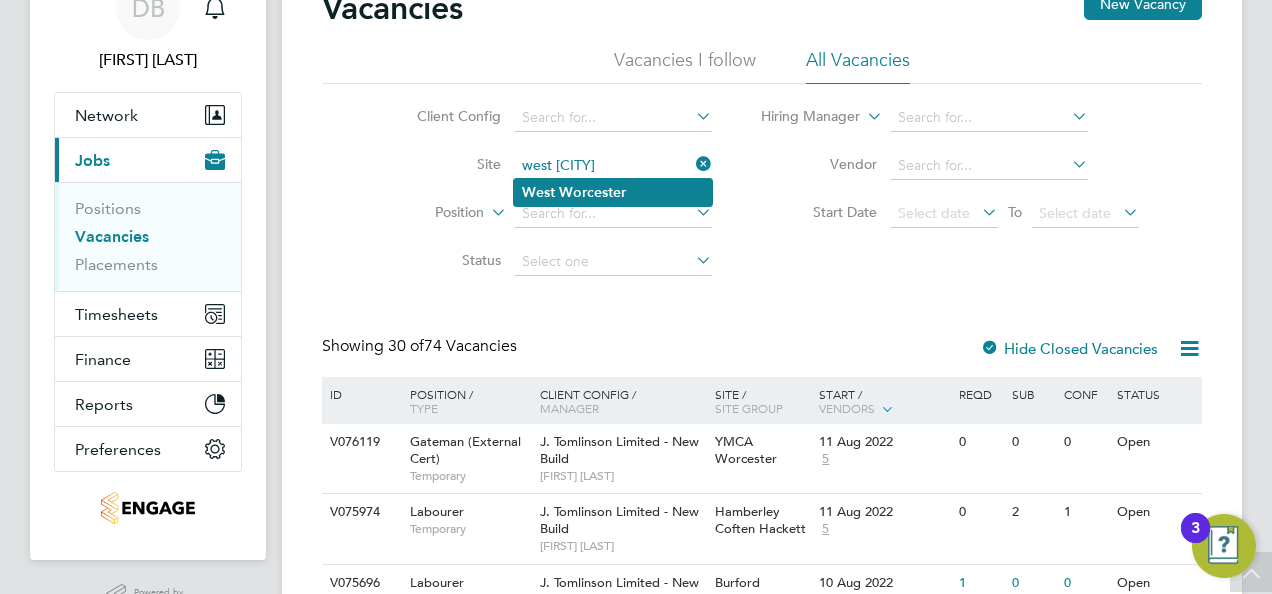 click on "Worcester" 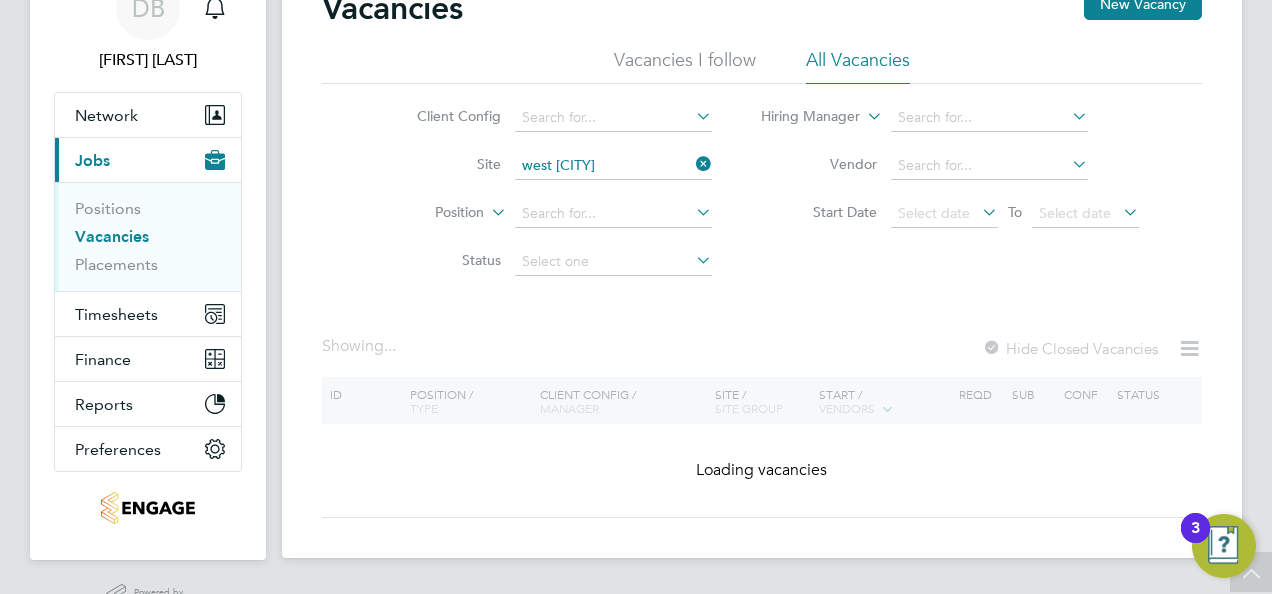 type on "West Worcester" 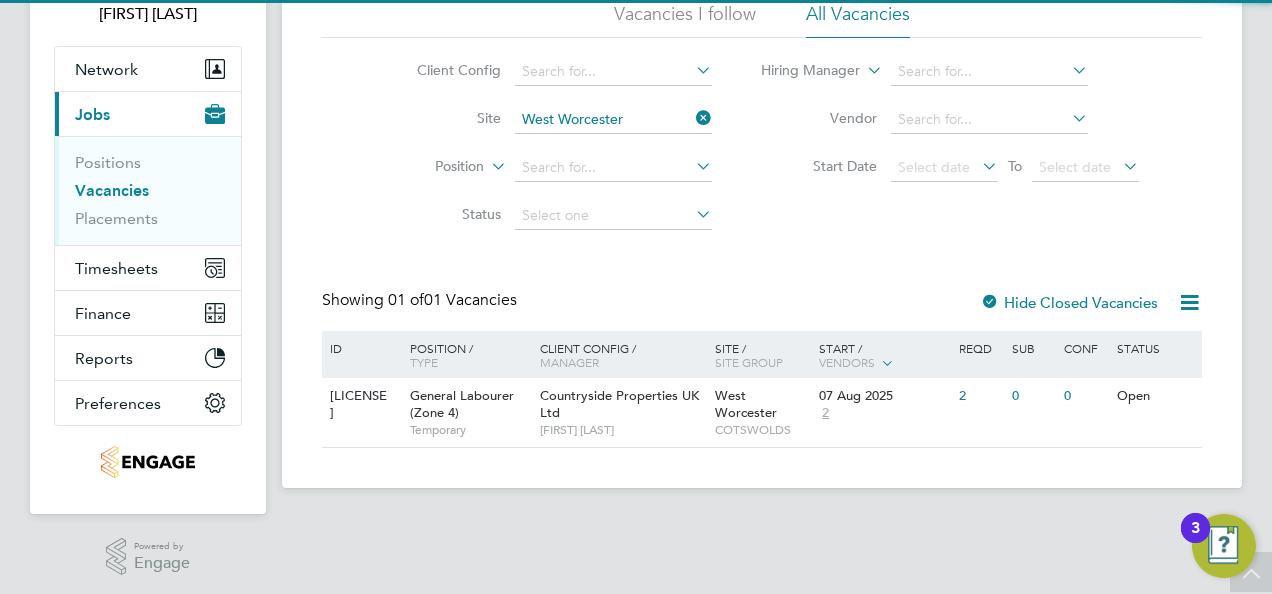 scroll, scrollTop: 149, scrollLeft: 0, axis: vertical 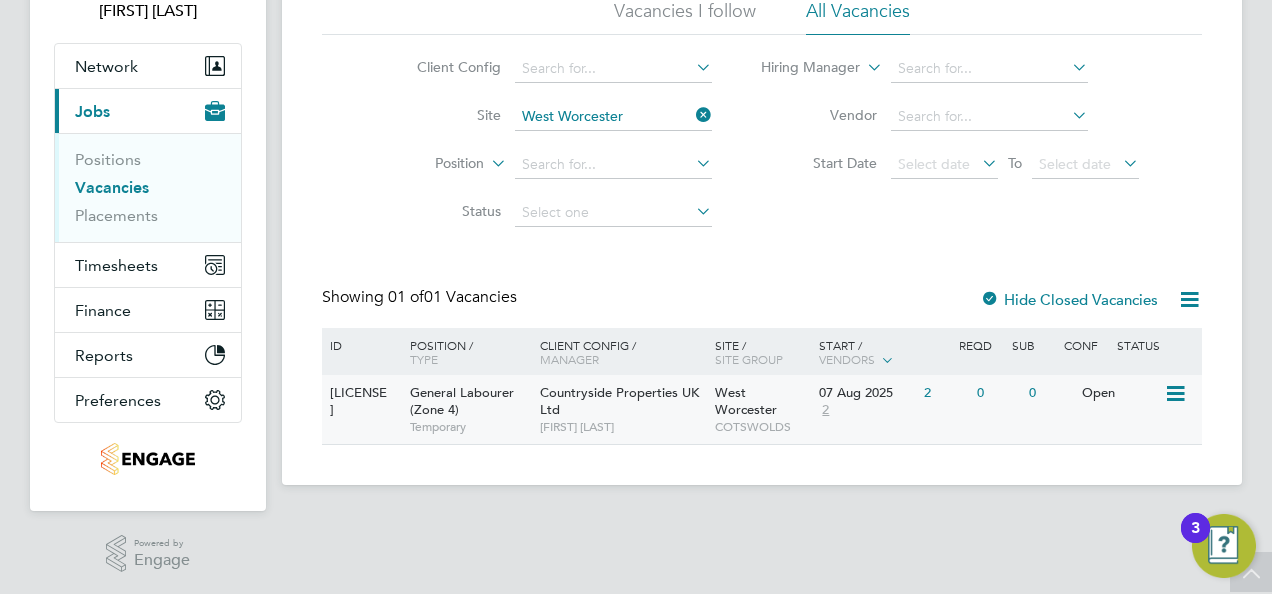 click on "Countryside Properties UK Ltd" 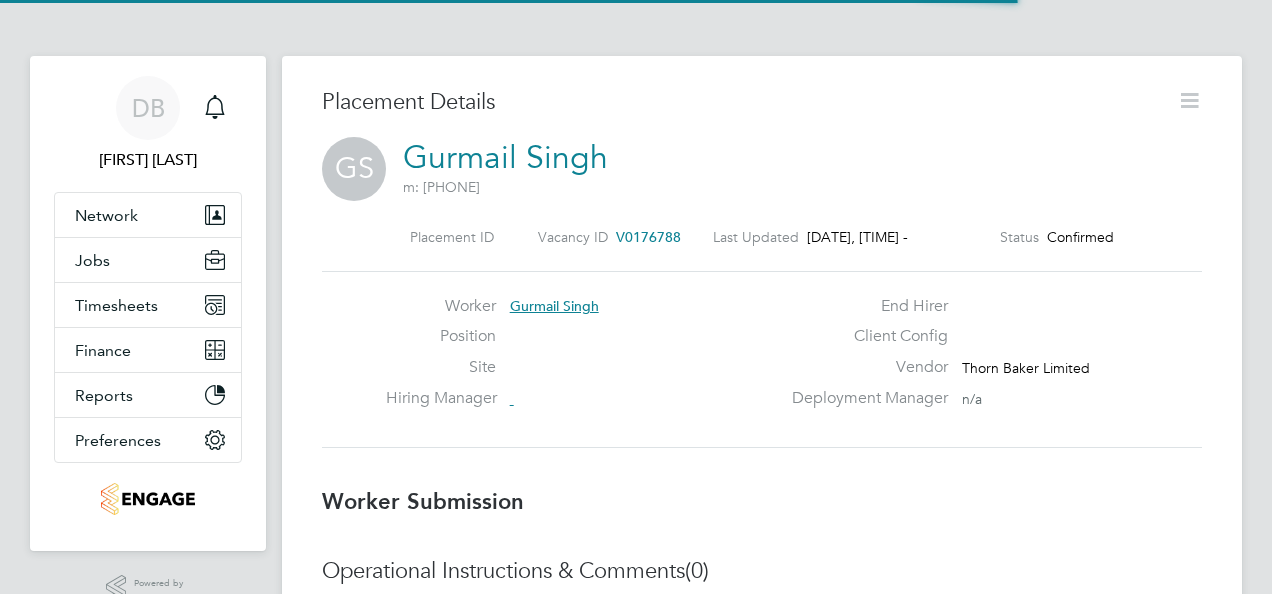 scroll, scrollTop: 0, scrollLeft: 0, axis: both 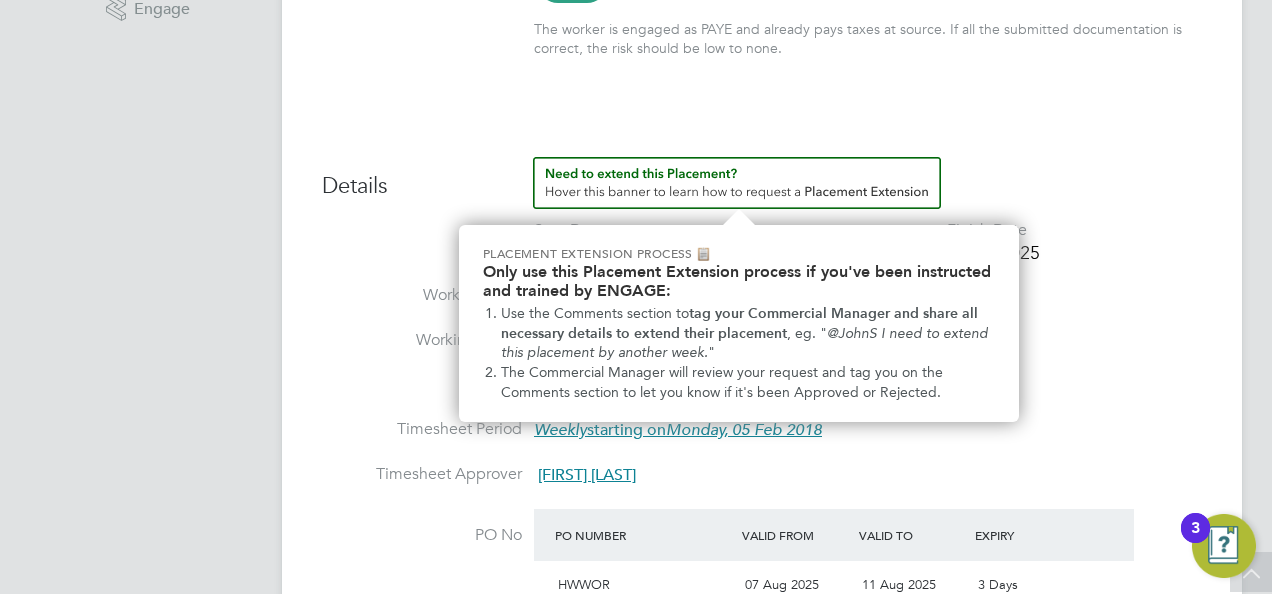 click at bounding box center [737, 183] 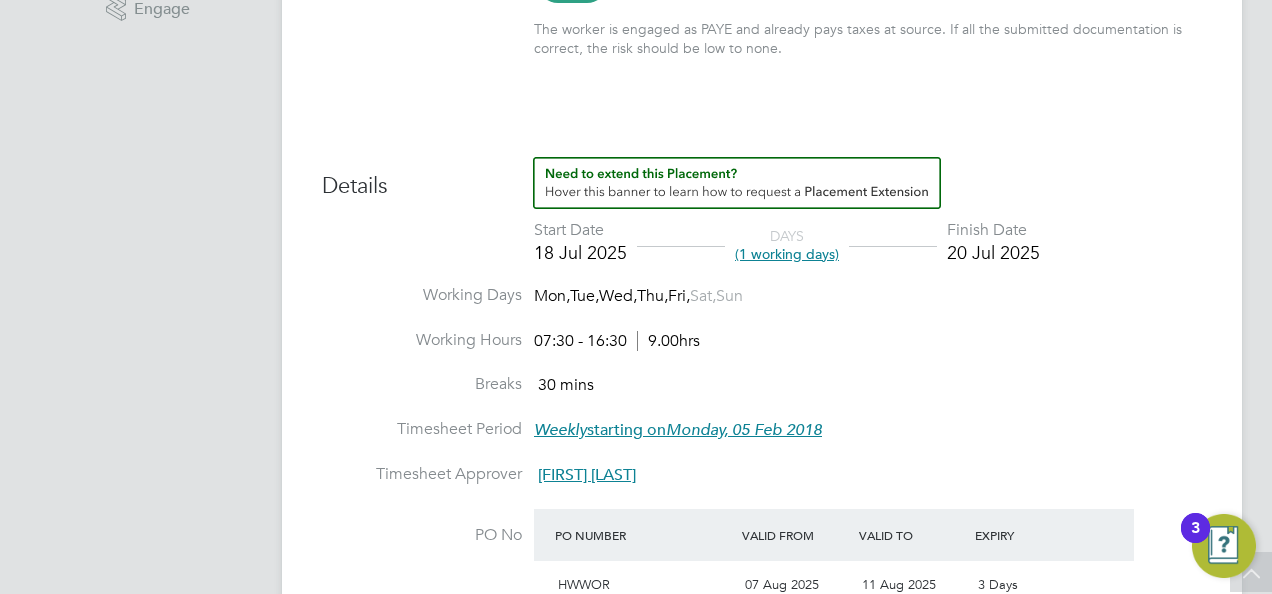 click at bounding box center (737, 183) 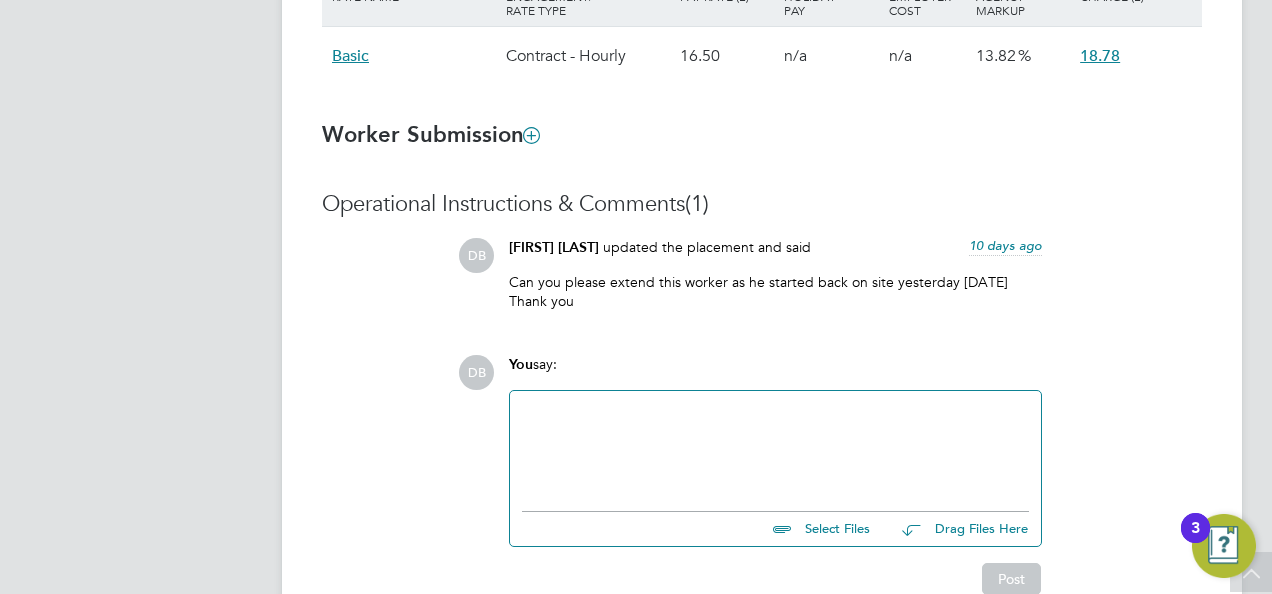 drag, startPoint x: 504, startPoint y: 281, endPoint x: 849, endPoint y: 307, distance: 345.97833 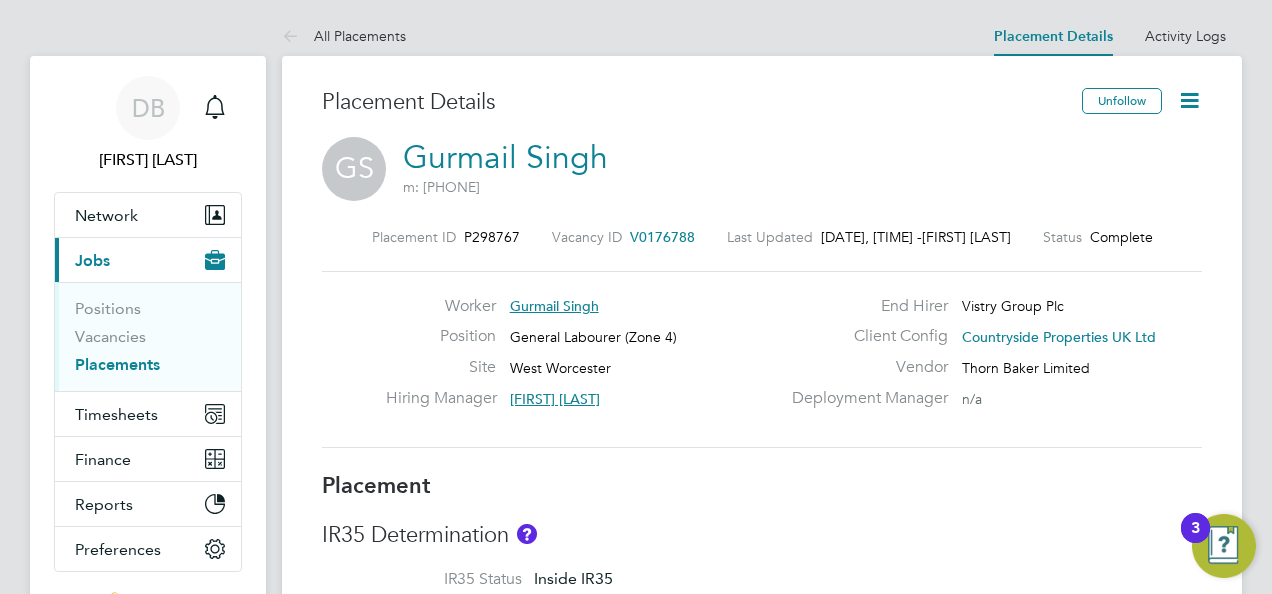 drag, startPoint x: 712, startPoint y: 128, endPoint x: 709, endPoint y: 140, distance: 12.369317 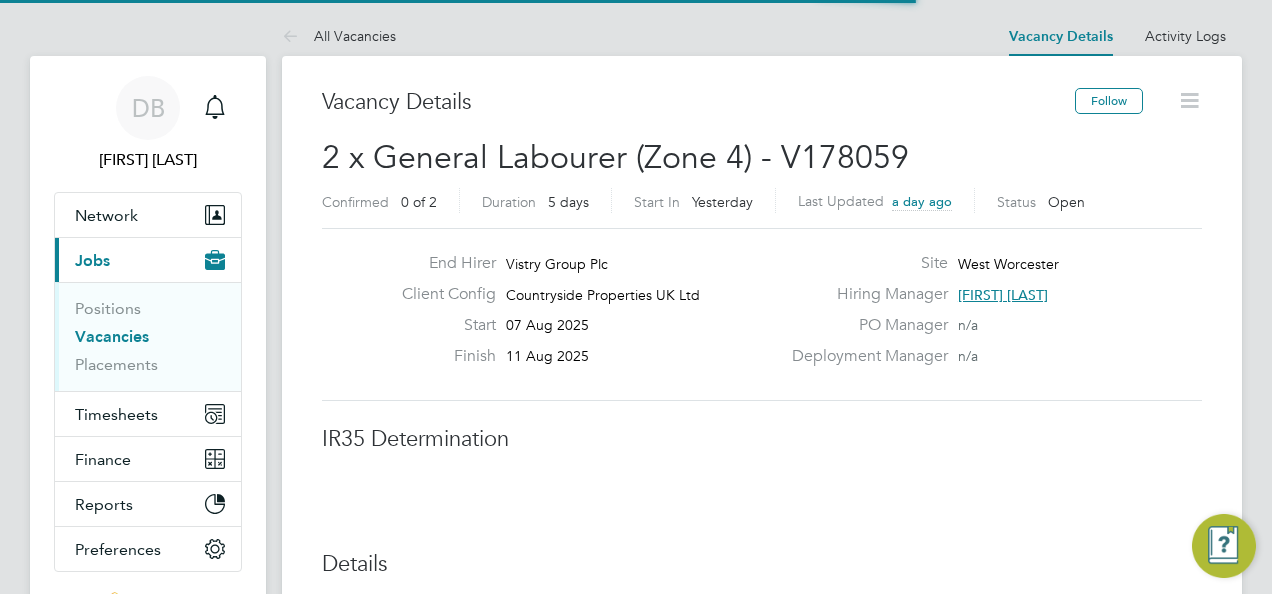 scroll, scrollTop: 0, scrollLeft: 0, axis: both 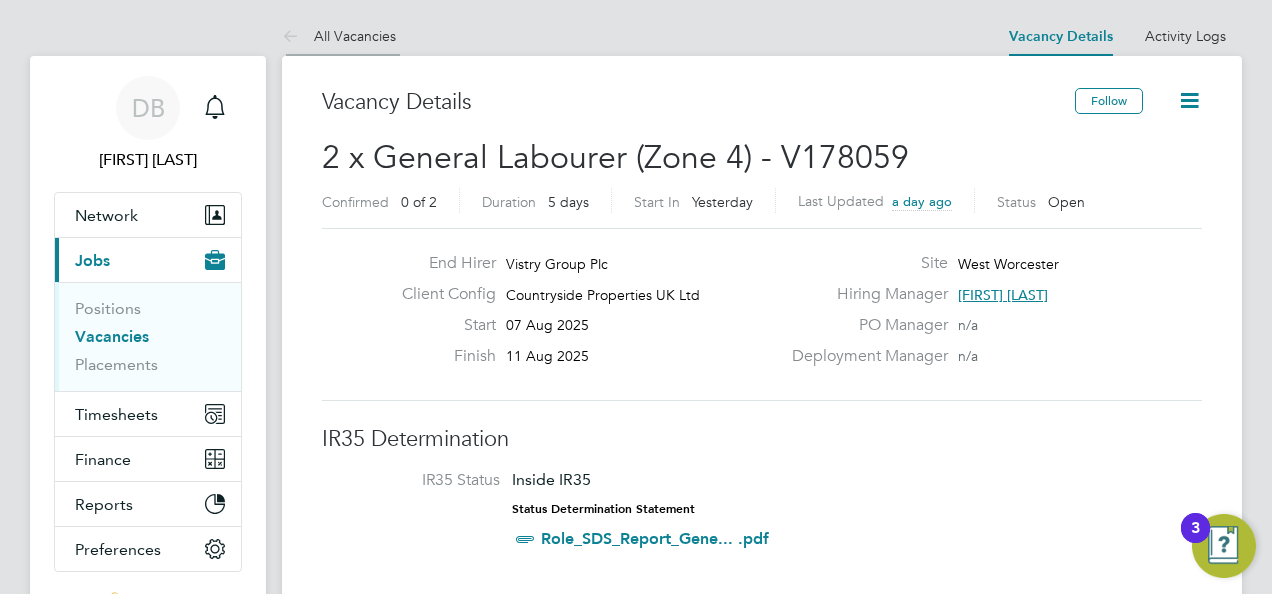 click on "All Vacancies" at bounding box center [339, 36] 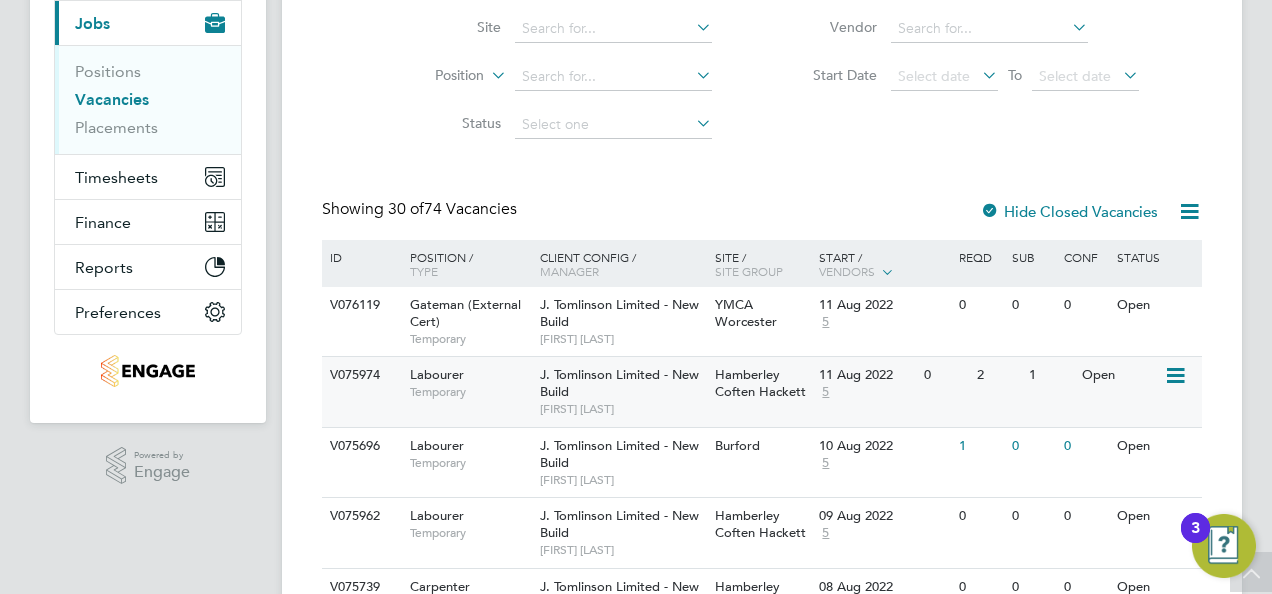 scroll, scrollTop: 49, scrollLeft: 0, axis: vertical 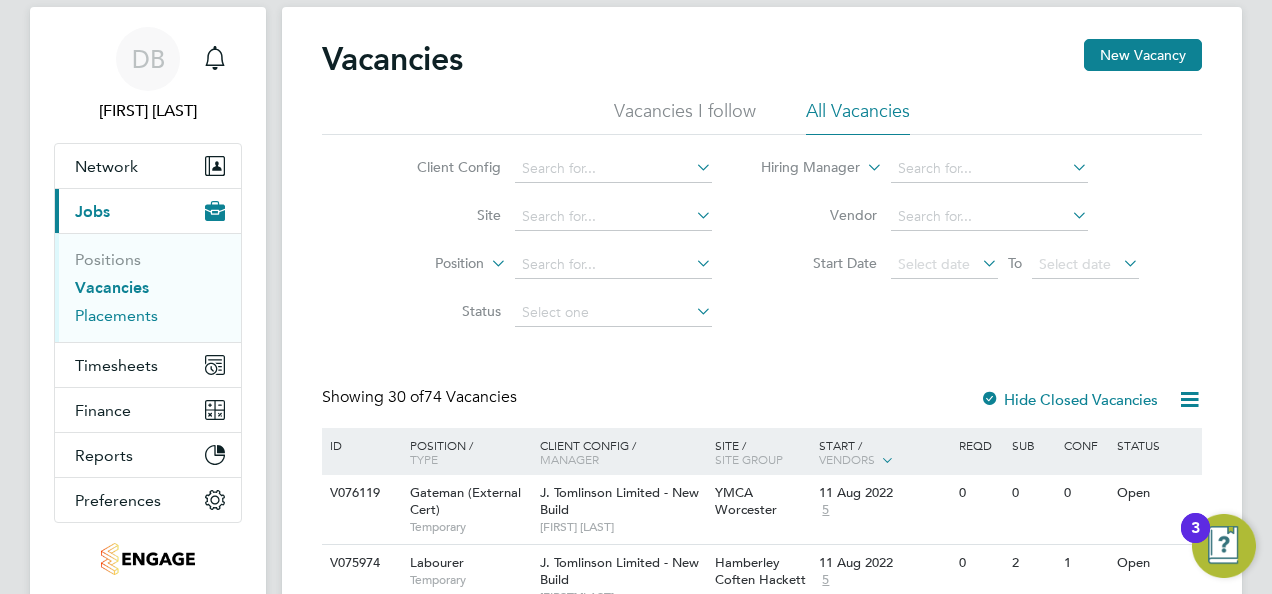 click on "Placements" at bounding box center (116, 315) 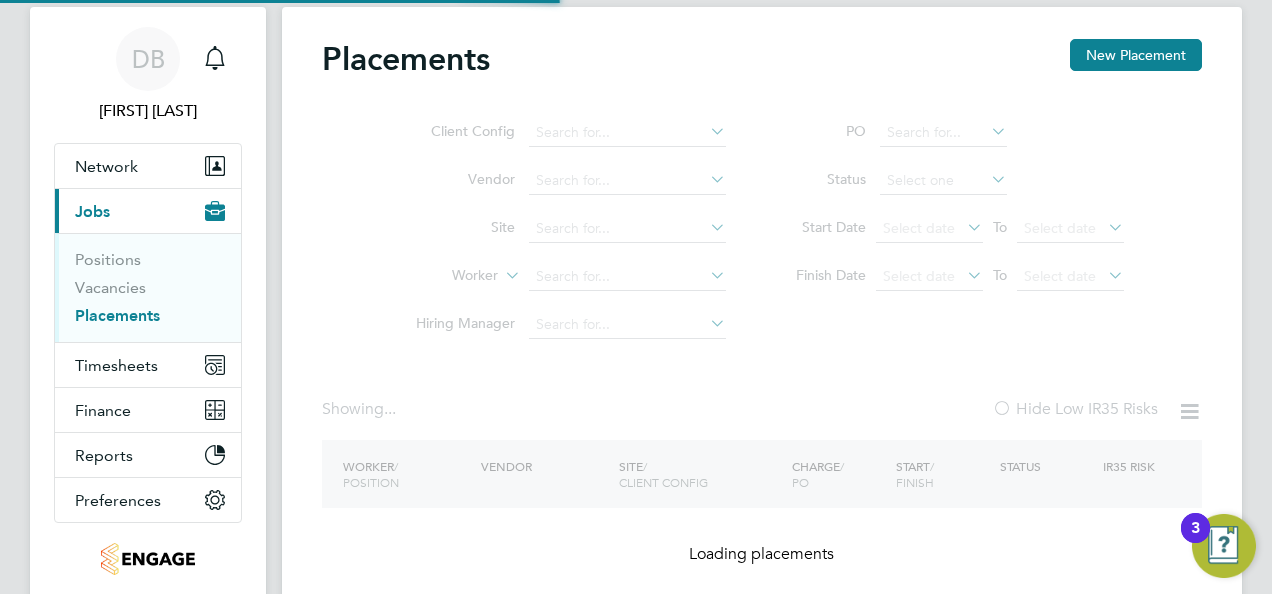 scroll, scrollTop: 0, scrollLeft: 0, axis: both 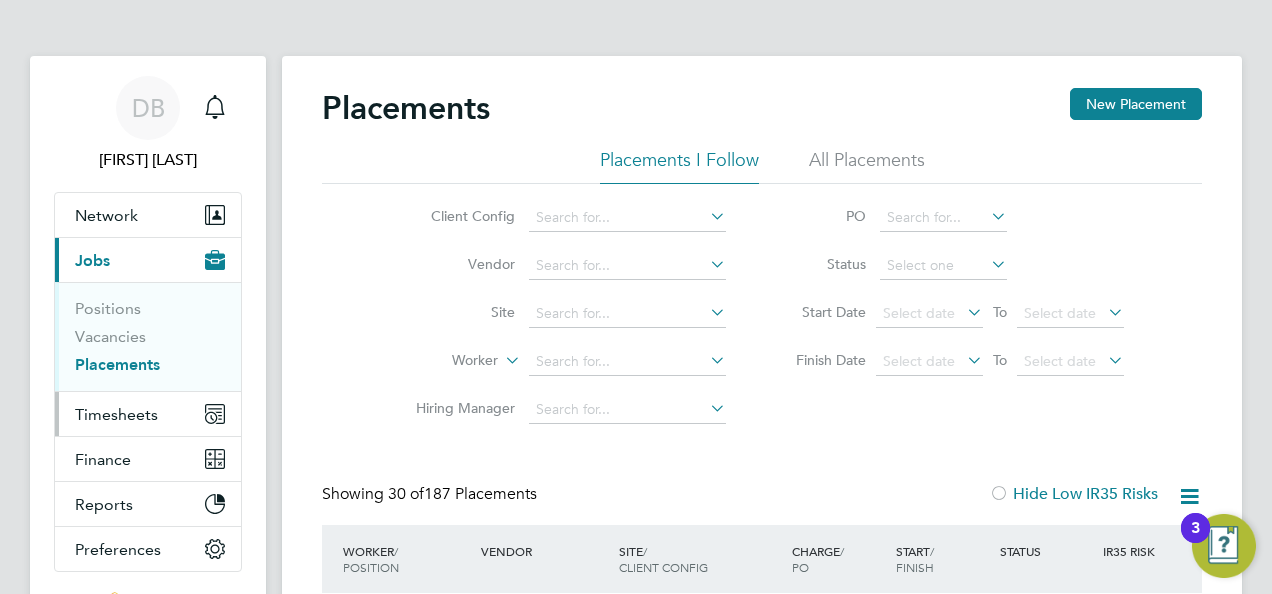 click on "Timesheets" at bounding box center [148, 414] 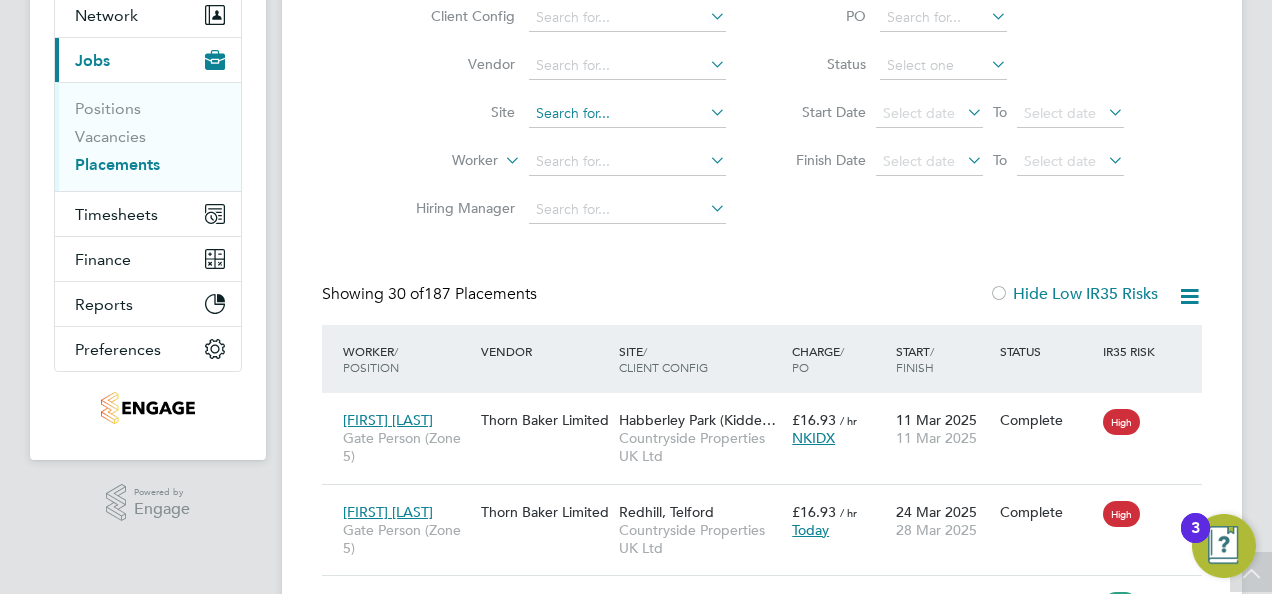 click 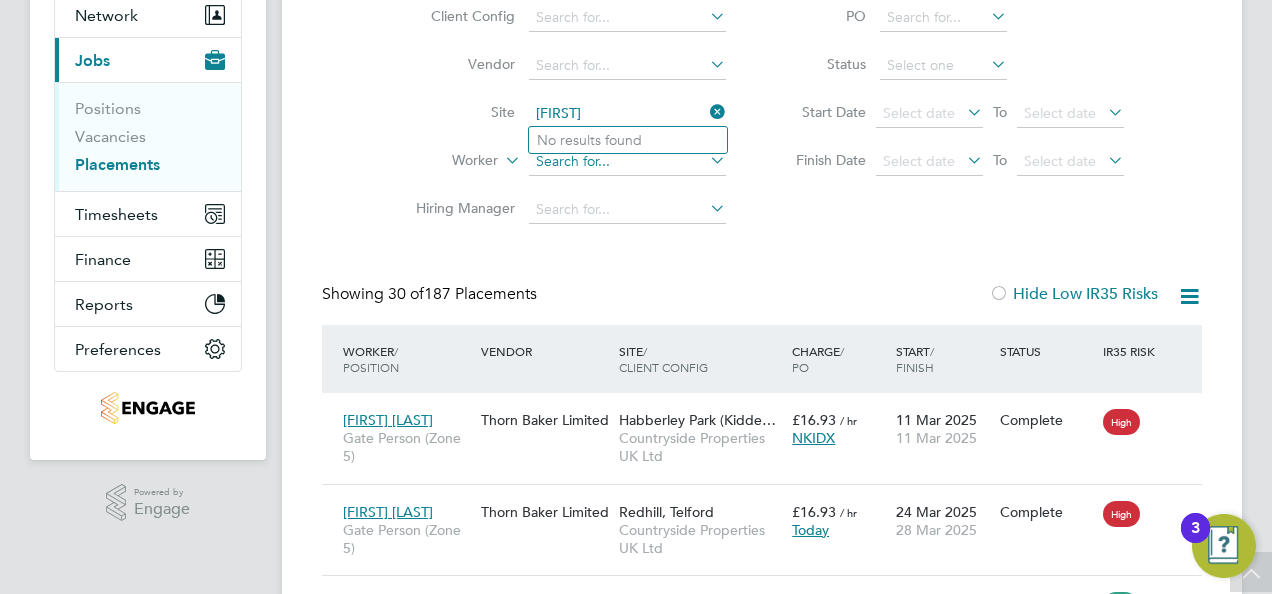 type on "shane" 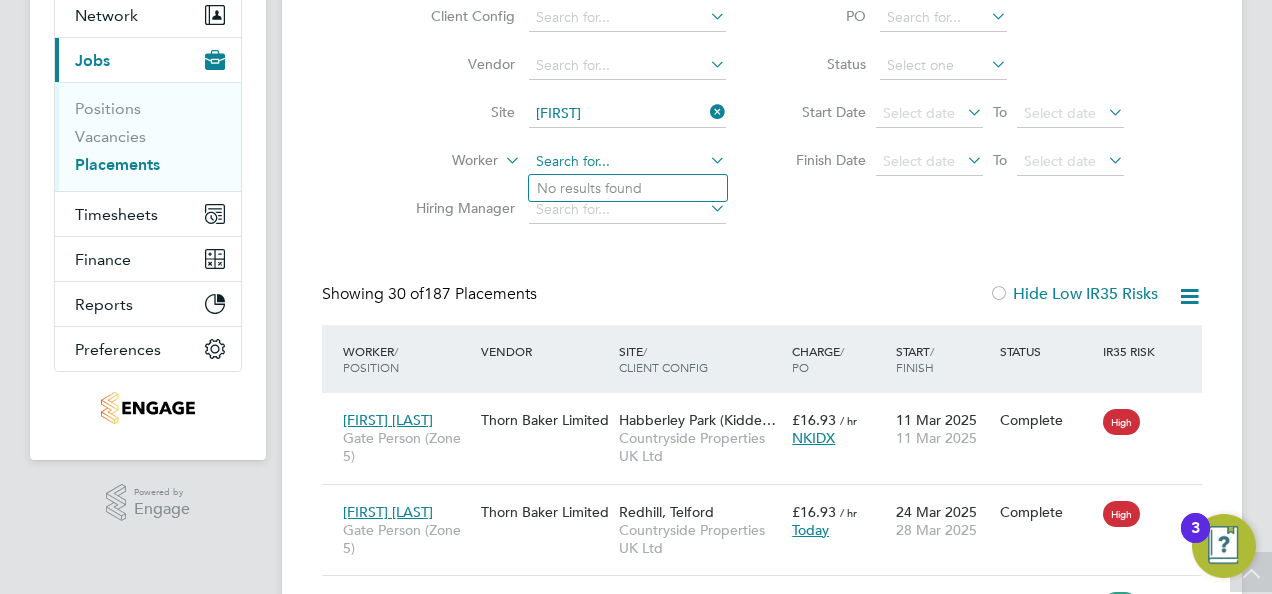 type 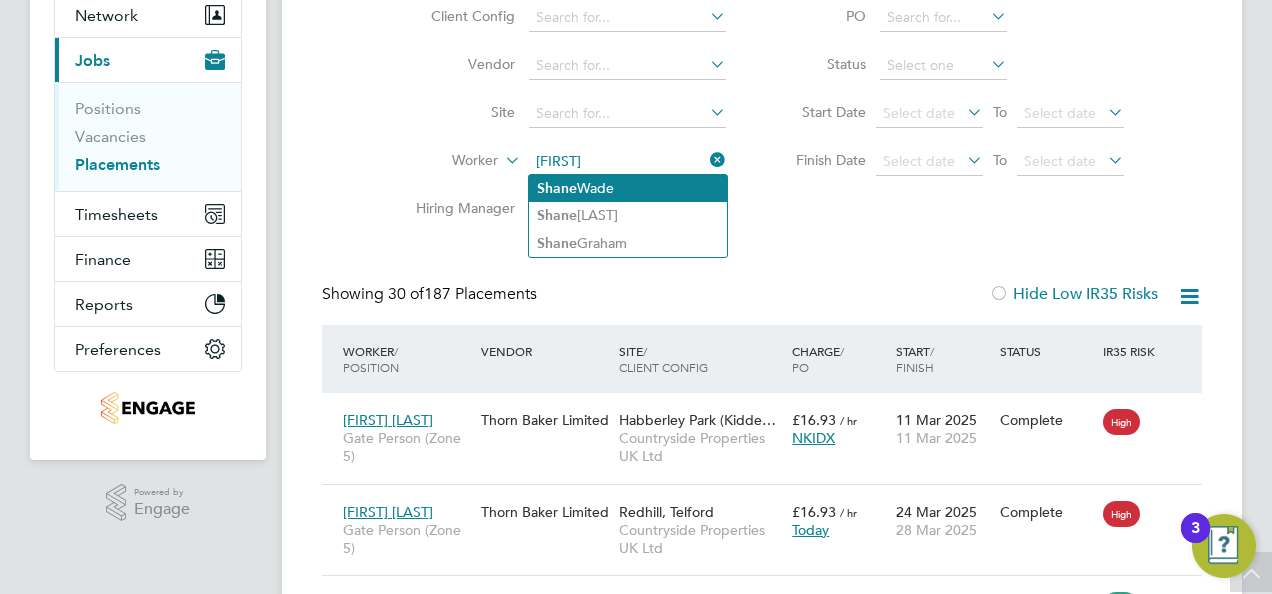 click on "Shane  Wade" 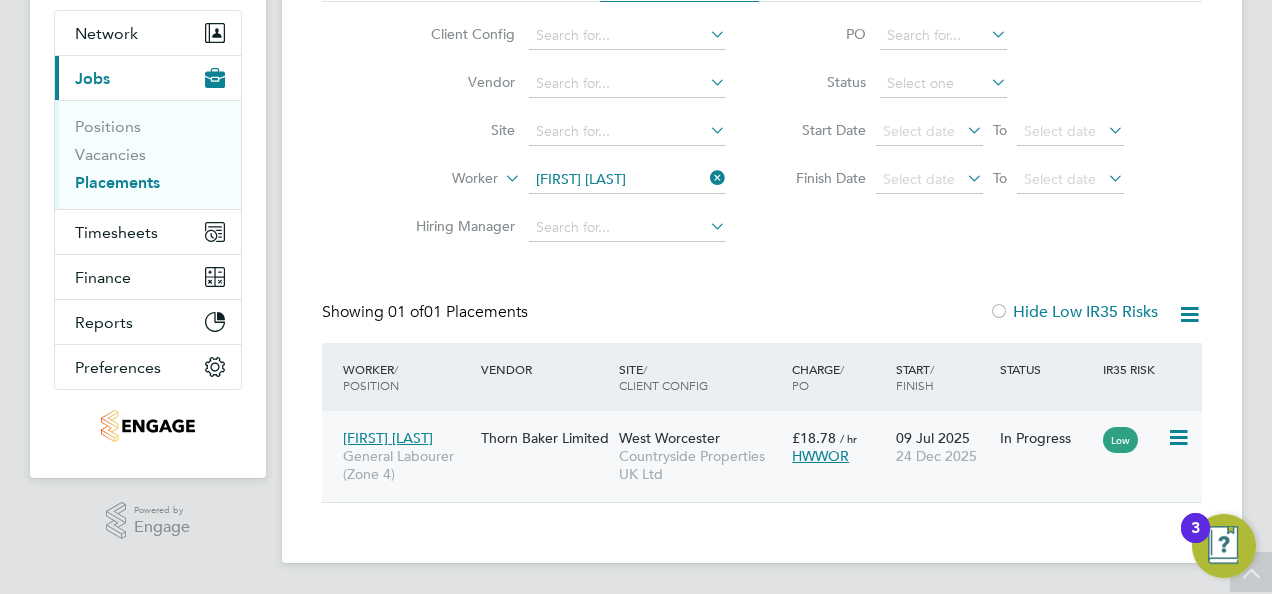 click on "09 Jul 2025 24 Dec 2025" 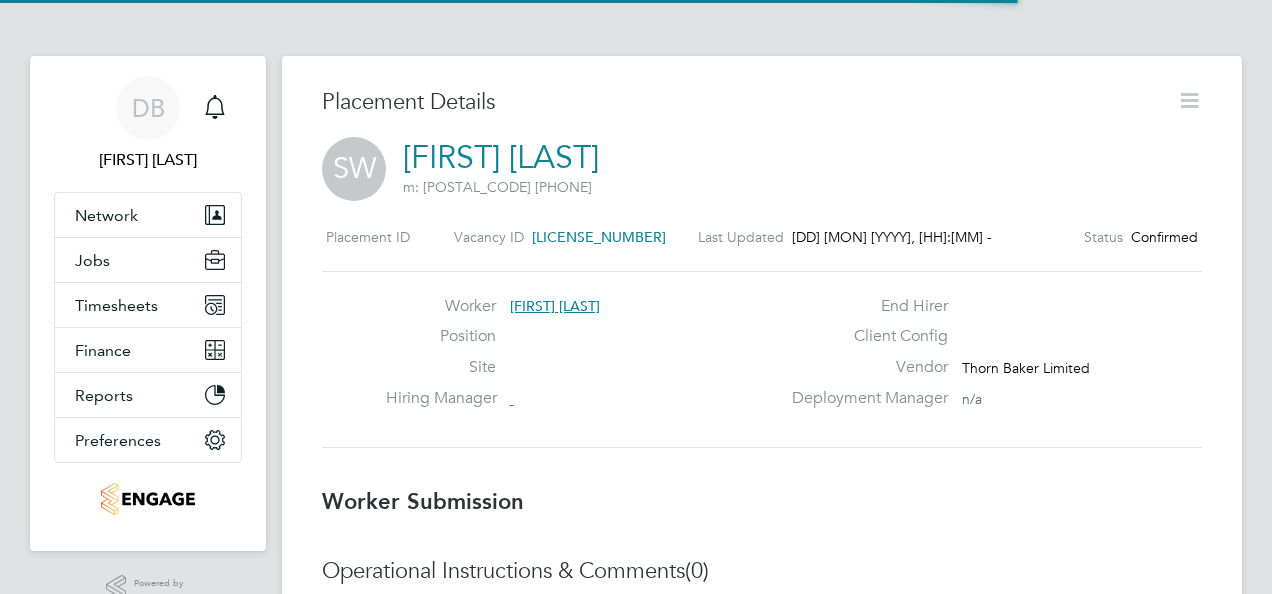 scroll, scrollTop: 0, scrollLeft: 0, axis: both 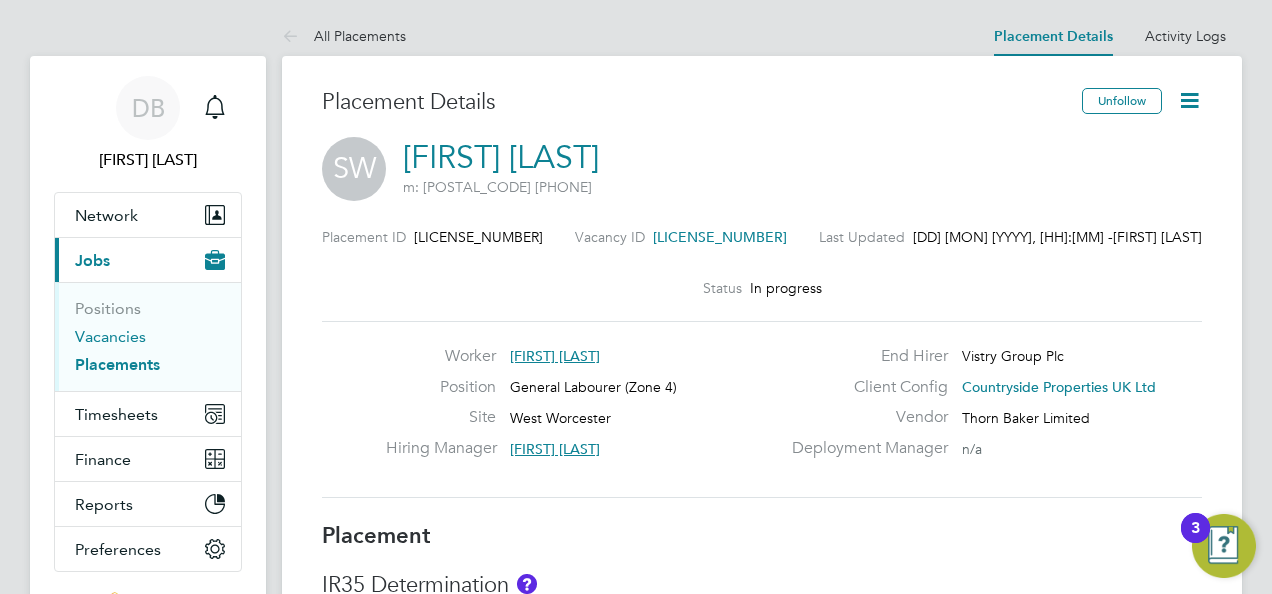 click on "Vacancies" at bounding box center [110, 336] 